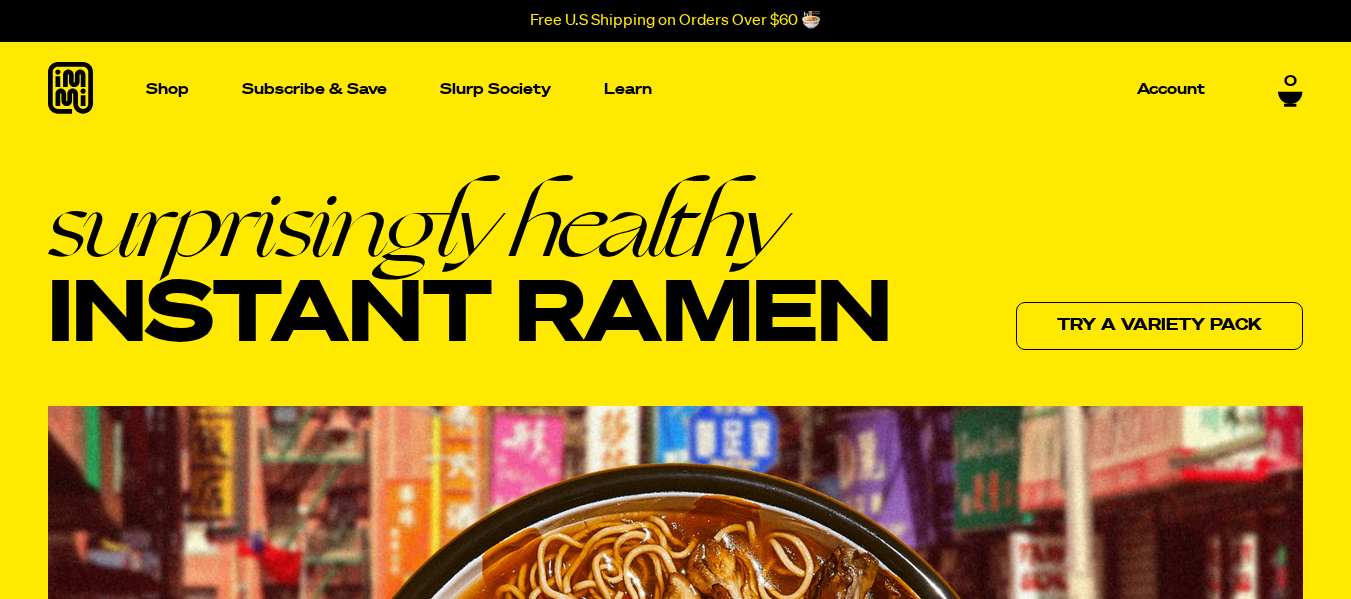 scroll, scrollTop: 0, scrollLeft: 0, axis: both 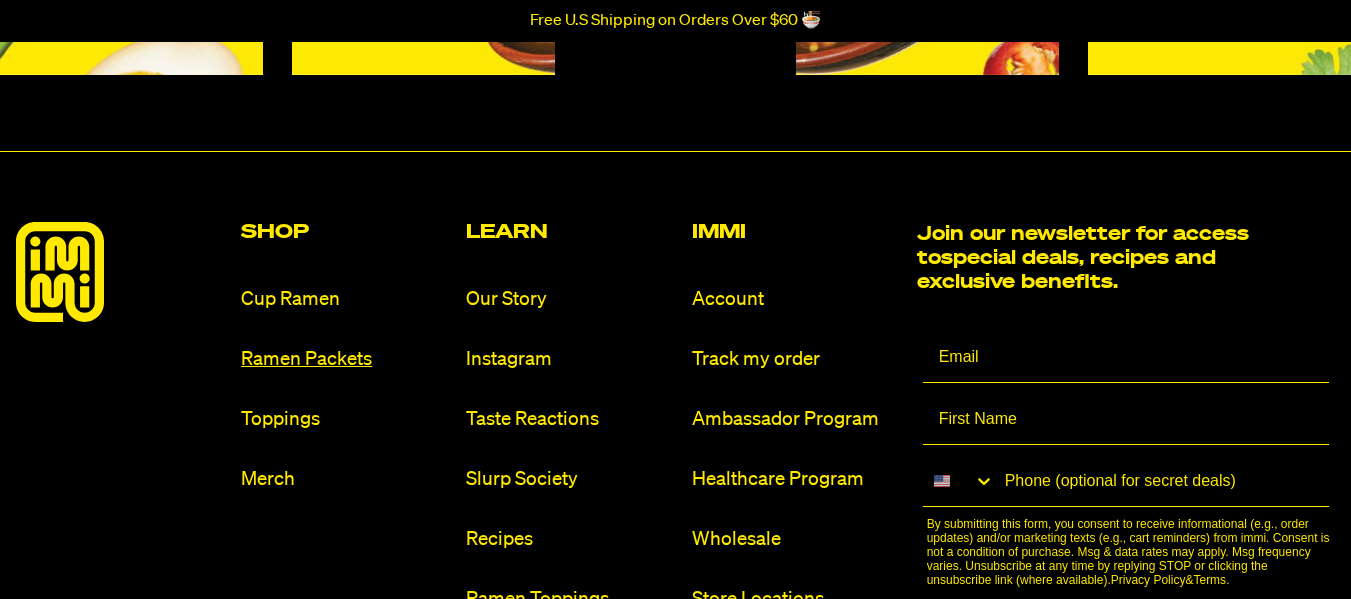 click on "Ramen Packets" at bounding box center [345, 359] 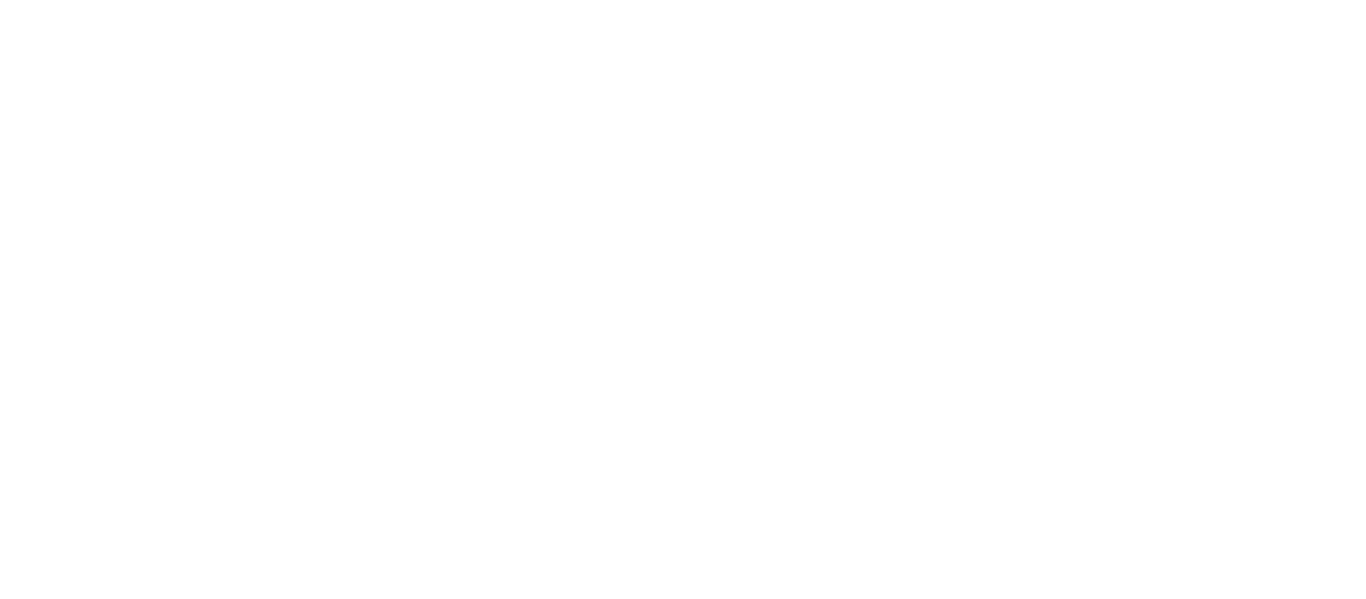 scroll, scrollTop: 0, scrollLeft: 0, axis: both 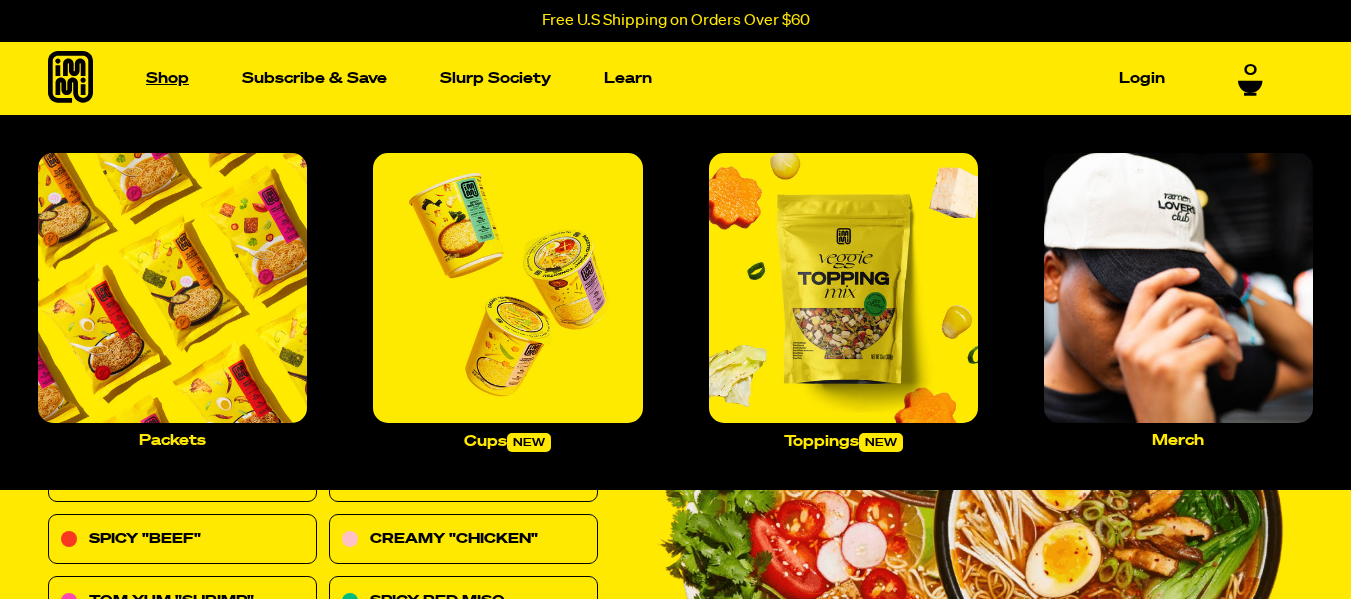 click on "Shop" at bounding box center [167, 78] 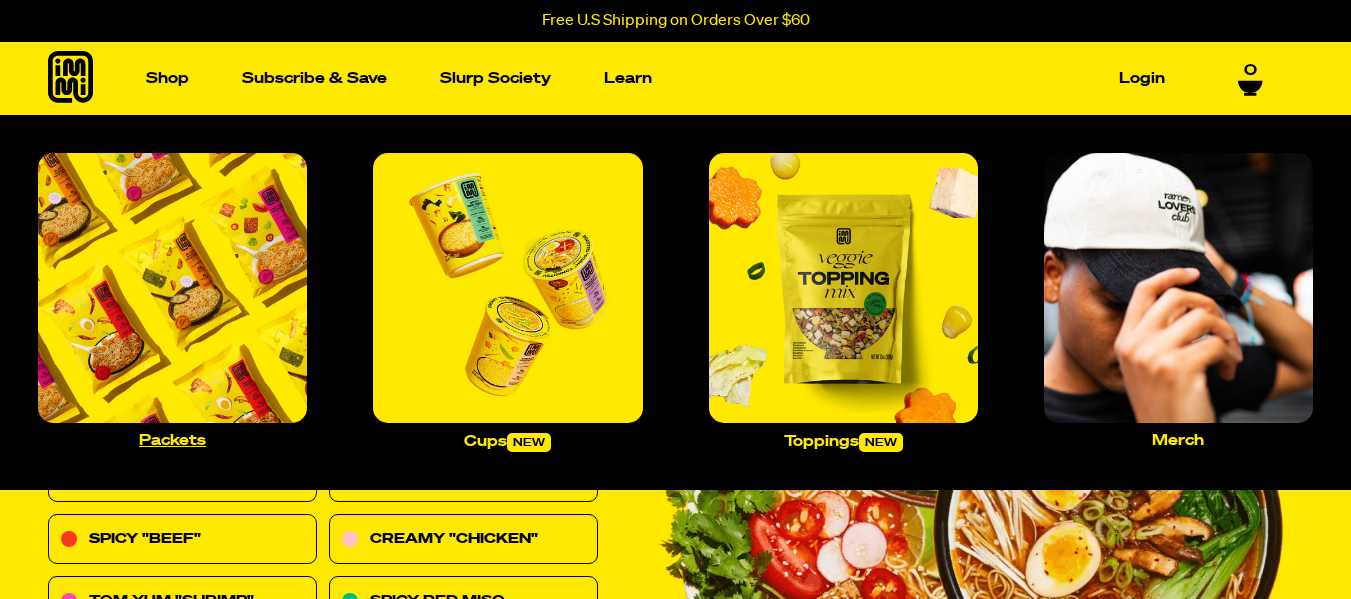 click at bounding box center (172, 287) 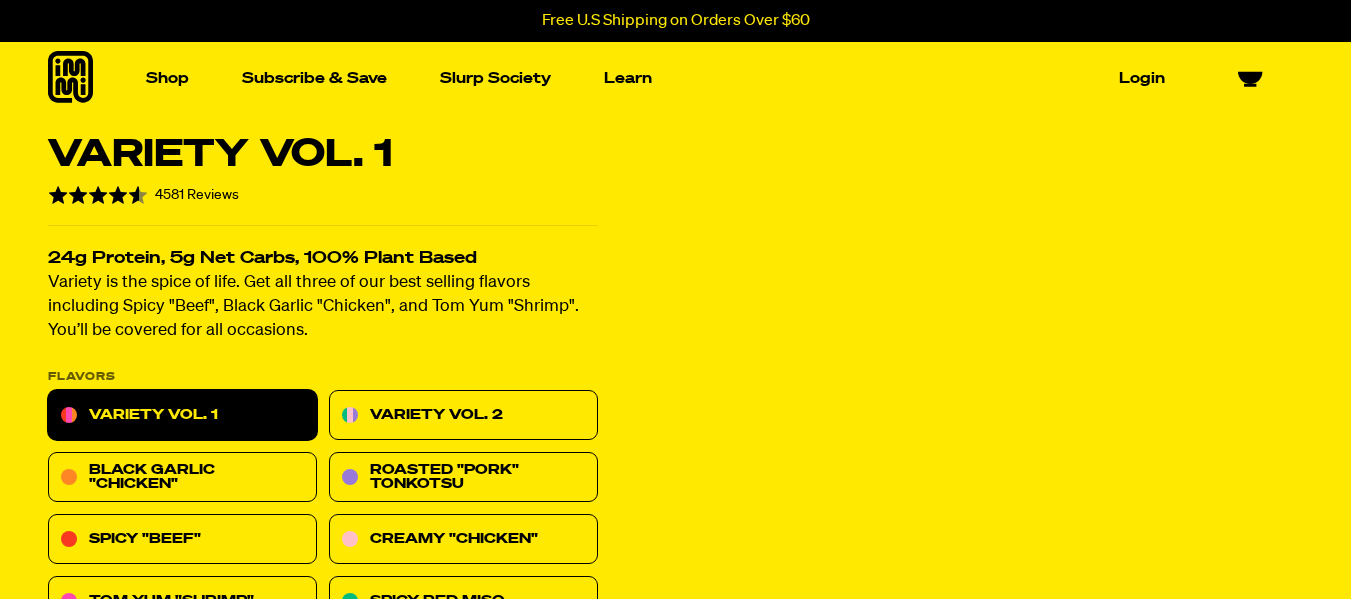 scroll, scrollTop: 0, scrollLeft: 0, axis: both 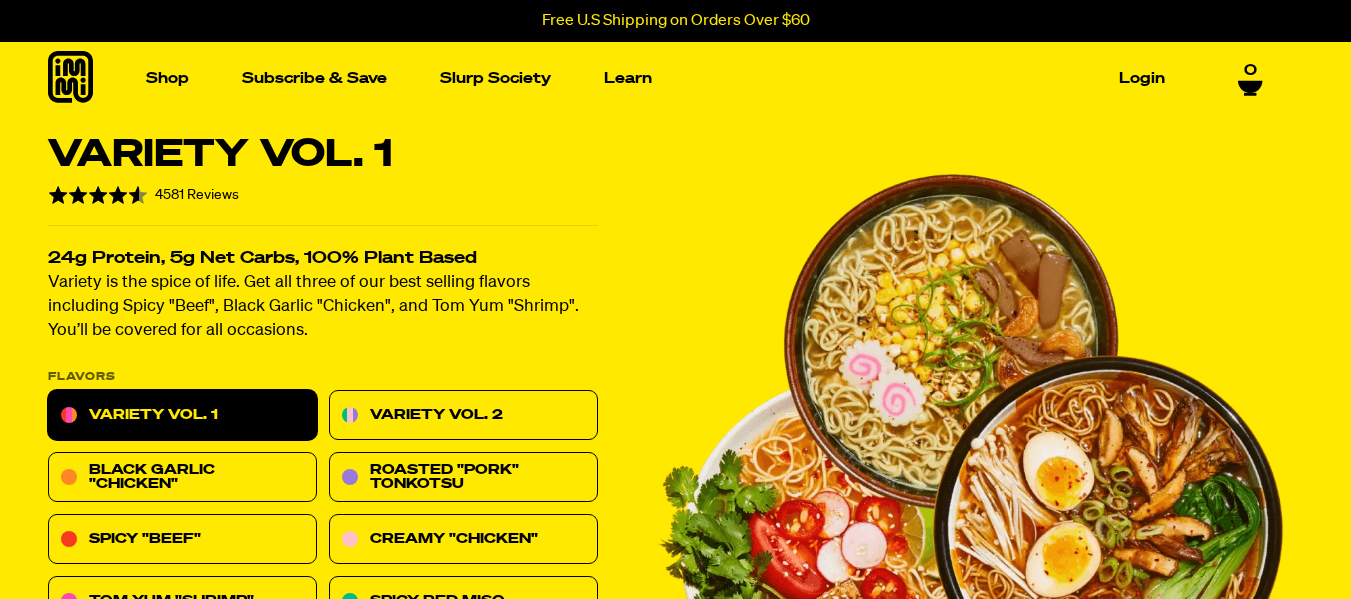 click on "0" at bounding box center (1250, 79) 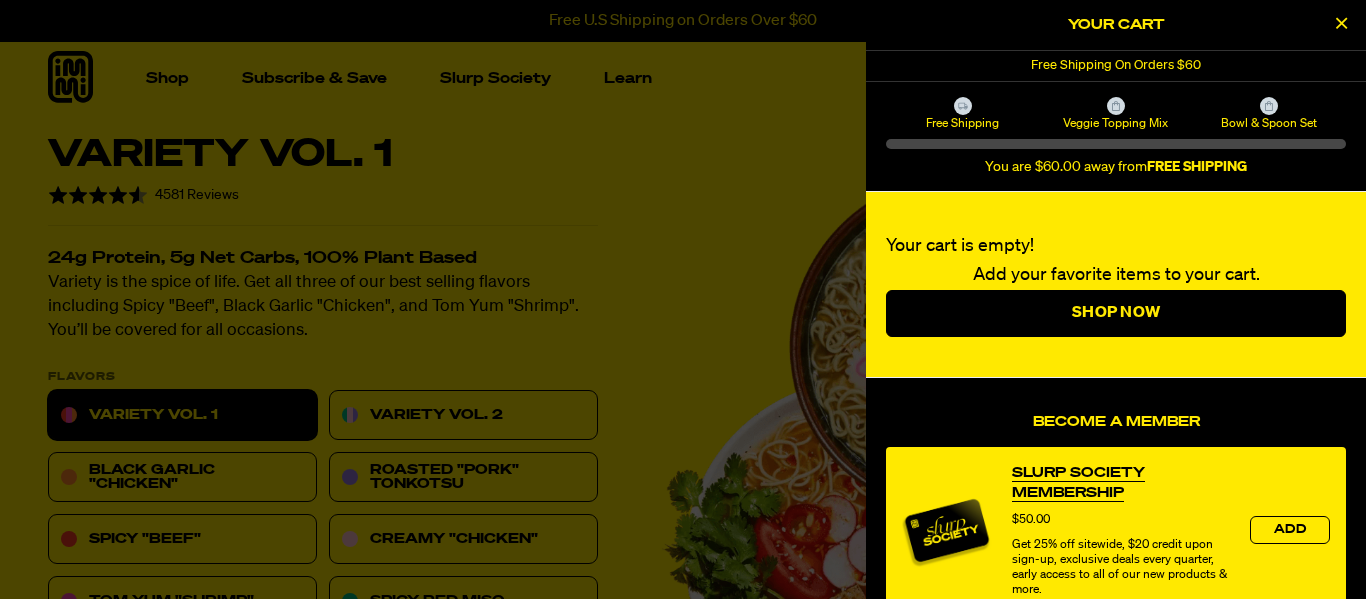 click at bounding box center (1341, 23) 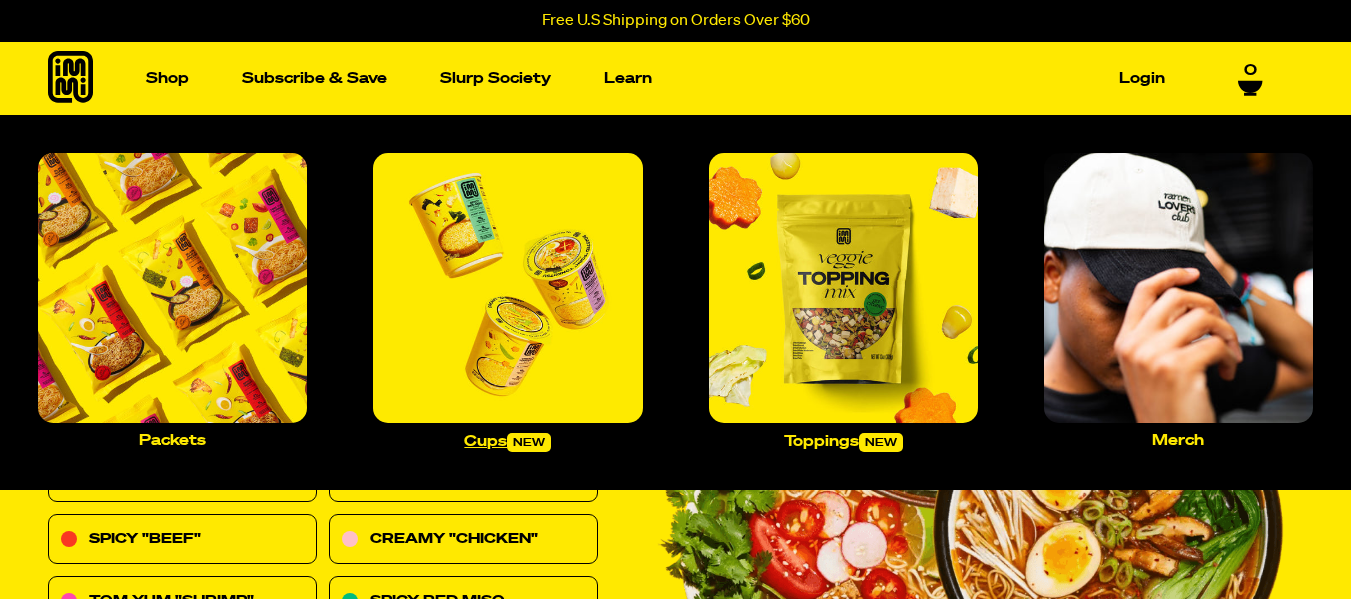 click at bounding box center [507, 287] 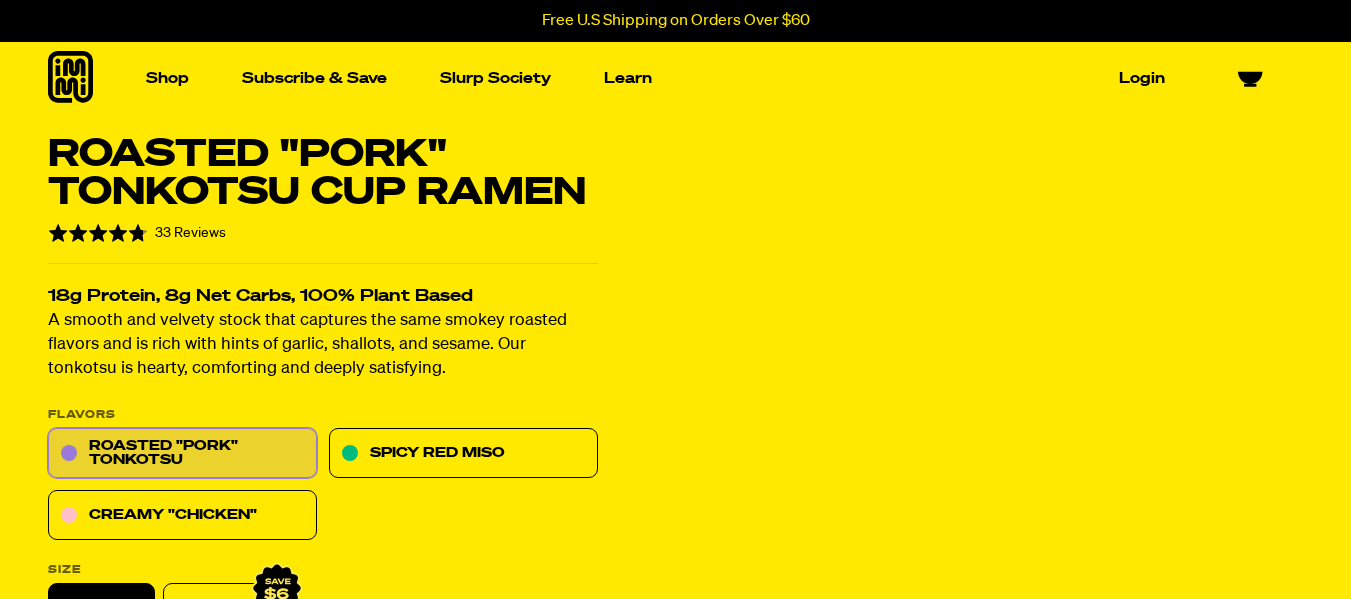 scroll, scrollTop: 0, scrollLeft: 0, axis: both 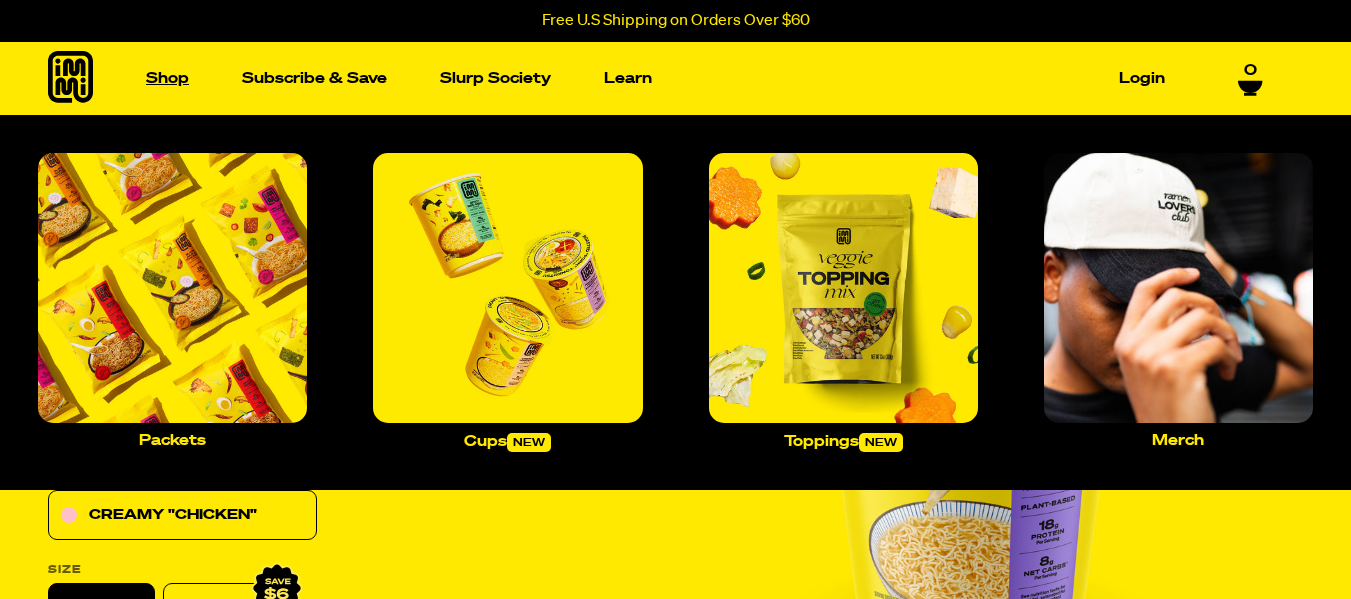 click on "Shop" at bounding box center (167, 78) 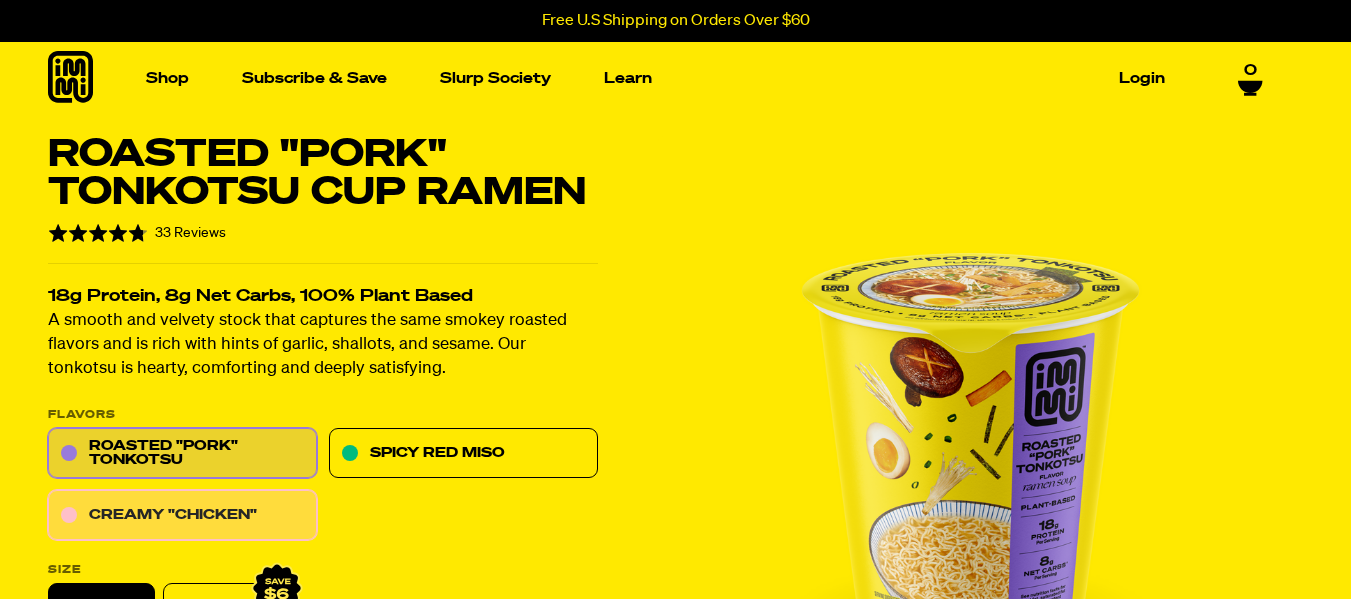 click on "Creamy "Chicken"" at bounding box center (182, 516) 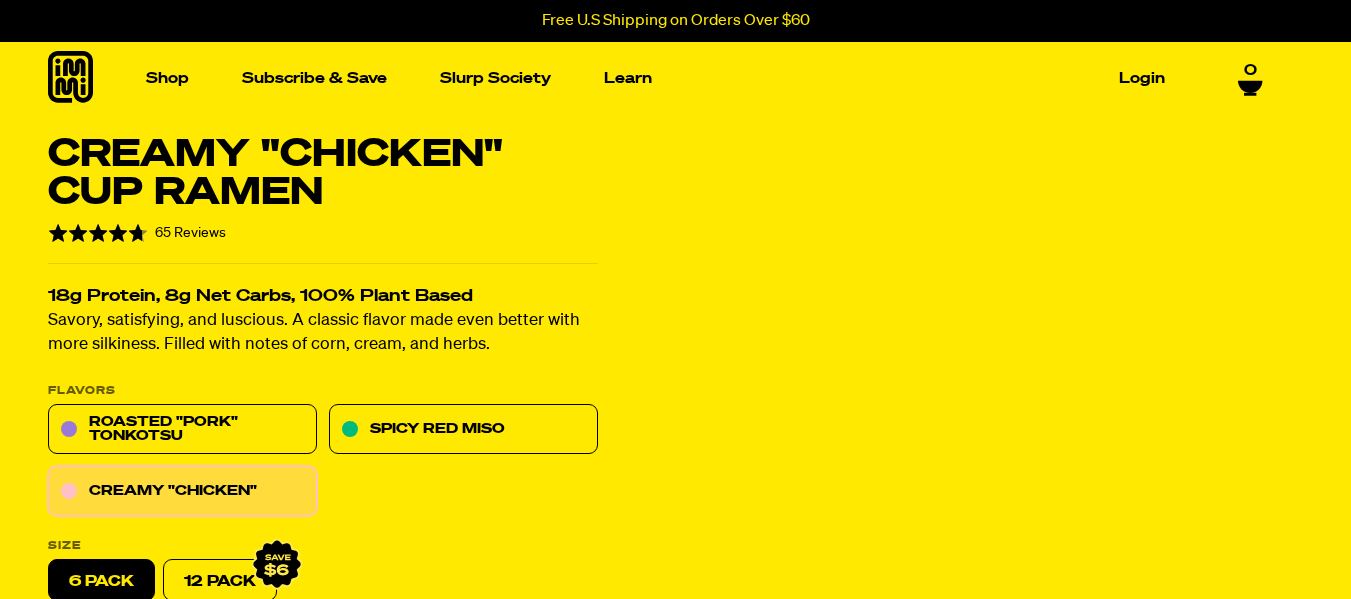 scroll, scrollTop: 0, scrollLeft: 0, axis: both 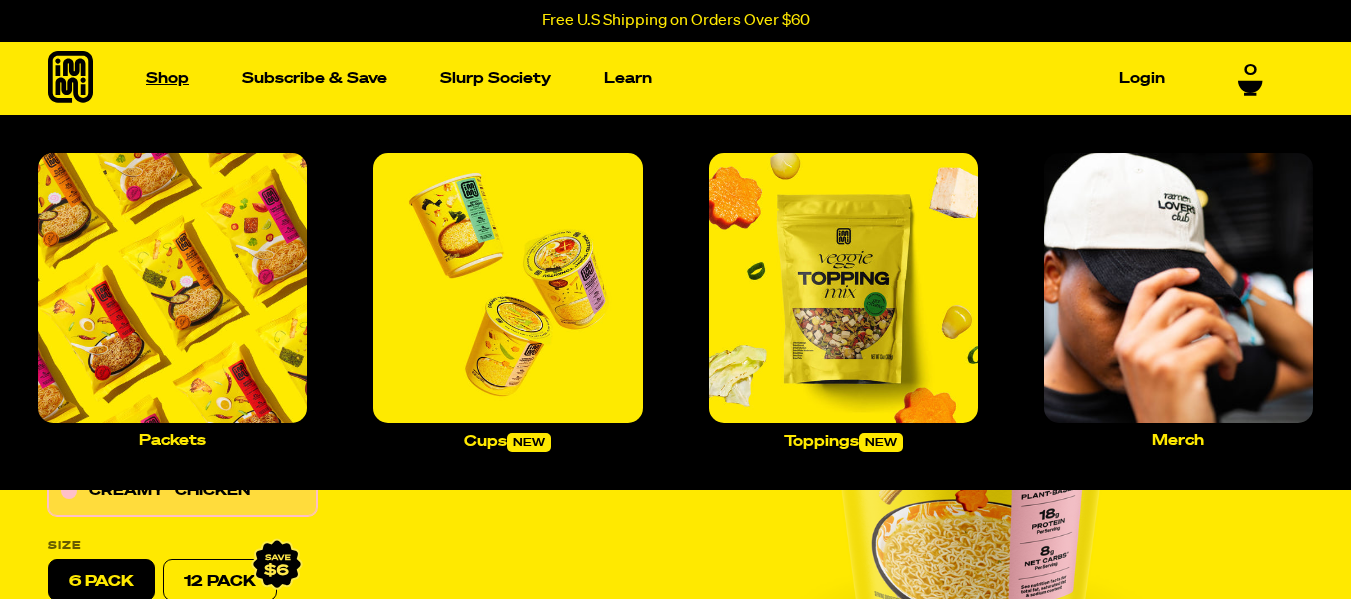 click on "Shop" at bounding box center (167, 78) 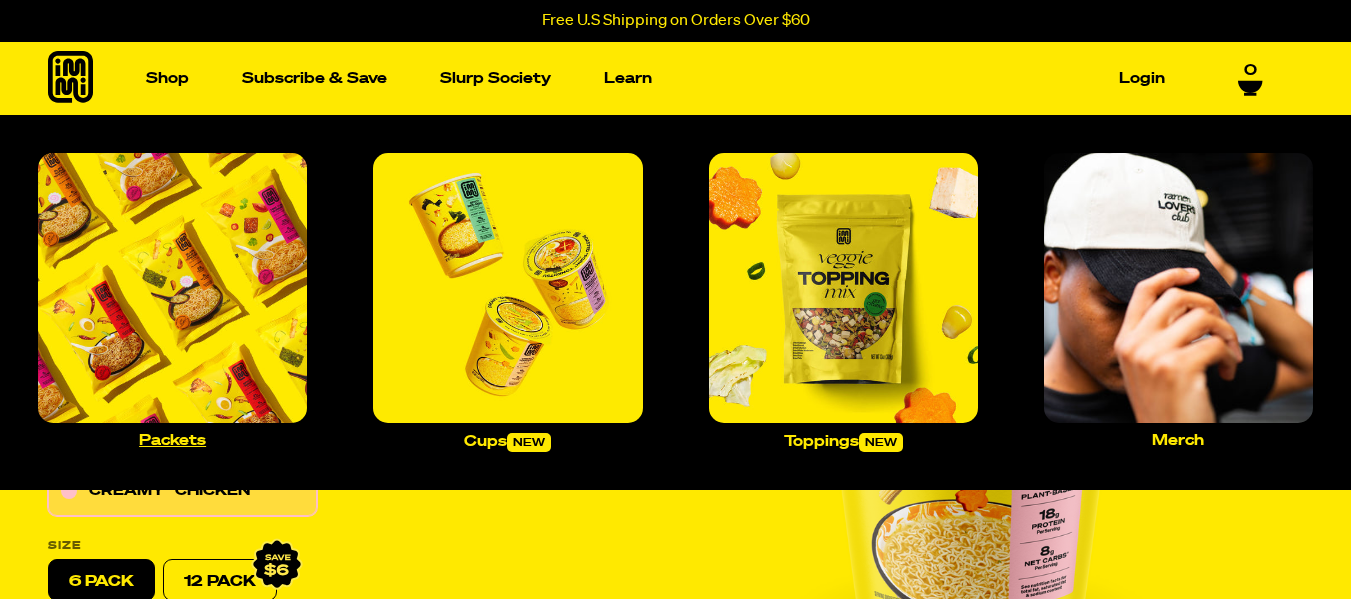 click at bounding box center [172, 287] 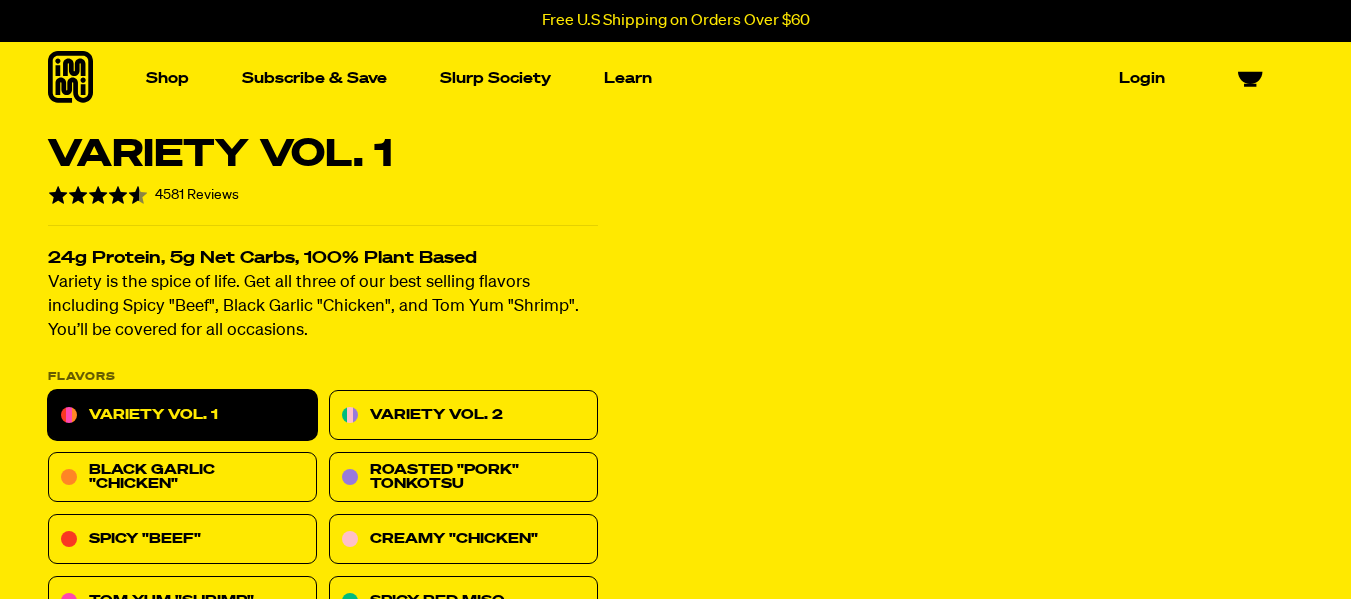 scroll, scrollTop: 0, scrollLeft: 0, axis: both 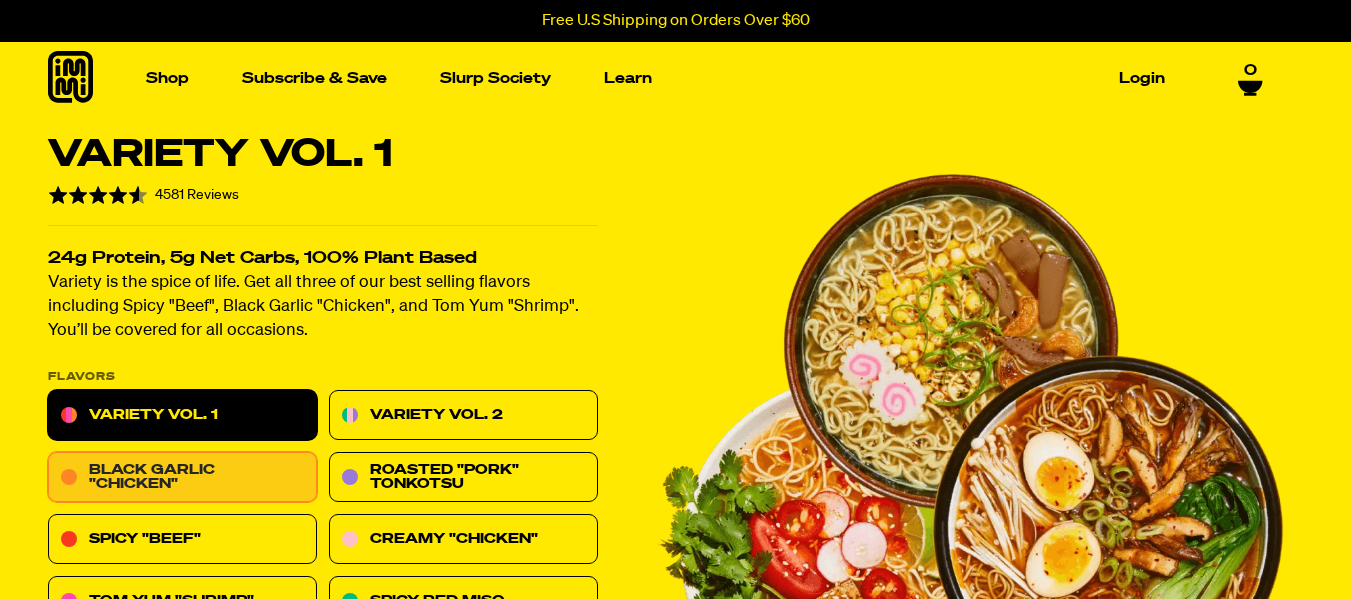 click on "Black Garlic "Chicken"" at bounding box center [182, 478] 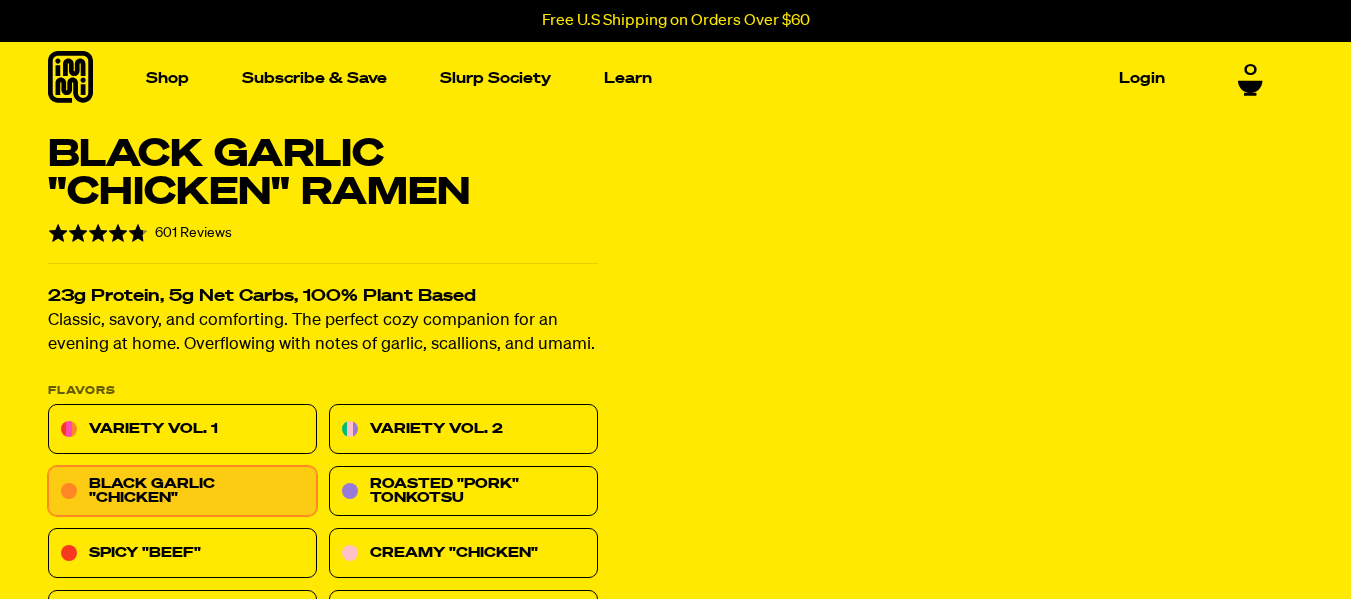 scroll, scrollTop: 0, scrollLeft: 0, axis: both 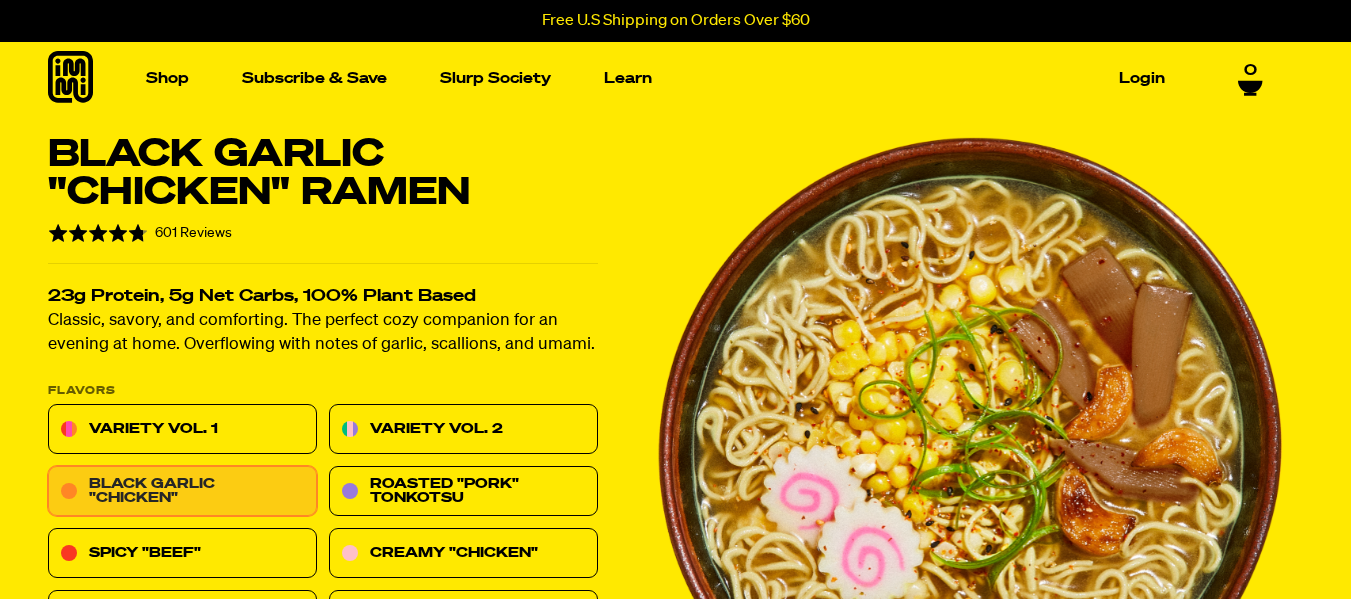 click on "Black Garlic "Chicken"" at bounding box center (182, 492) 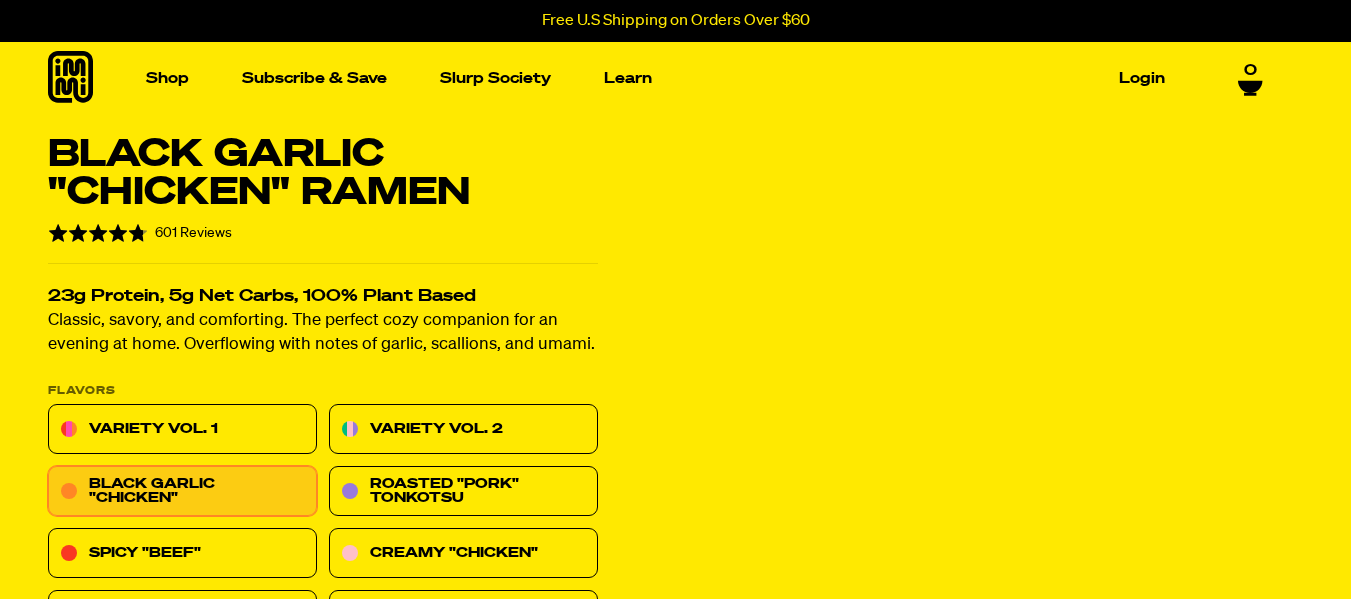 scroll, scrollTop: 0, scrollLeft: 0, axis: both 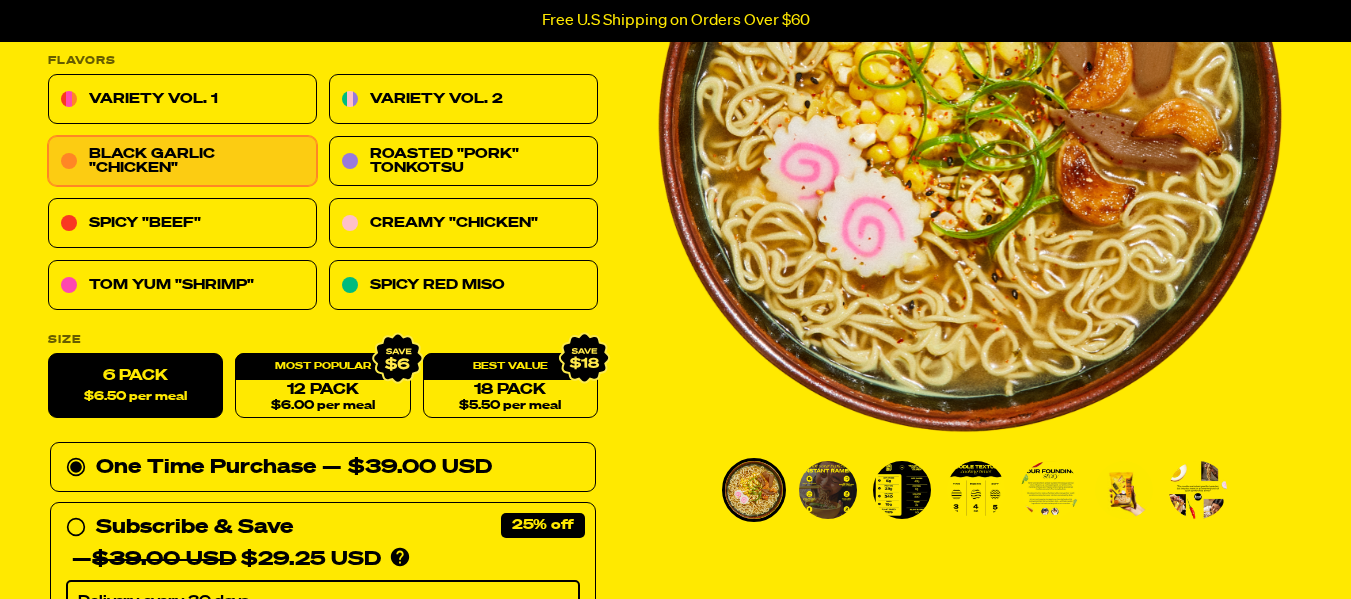 click on "$6.50 per meal" at bounding box center [135, 397] 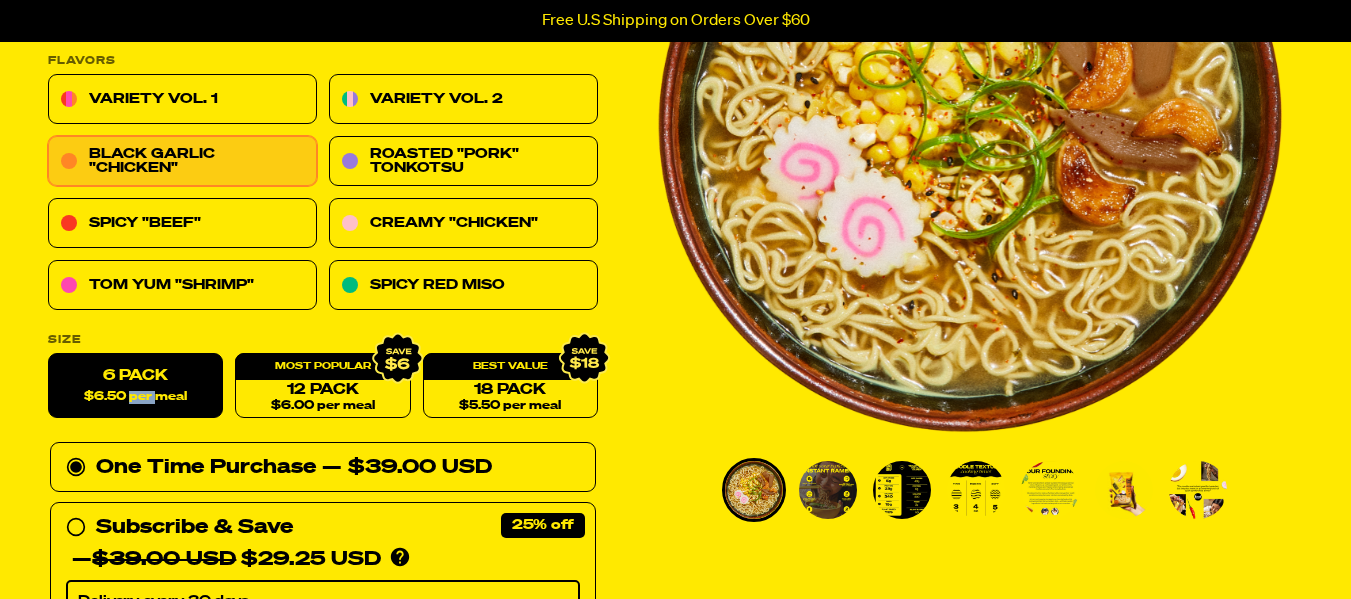 click on "$6.50 per meal" at bounding box center [135, 397] 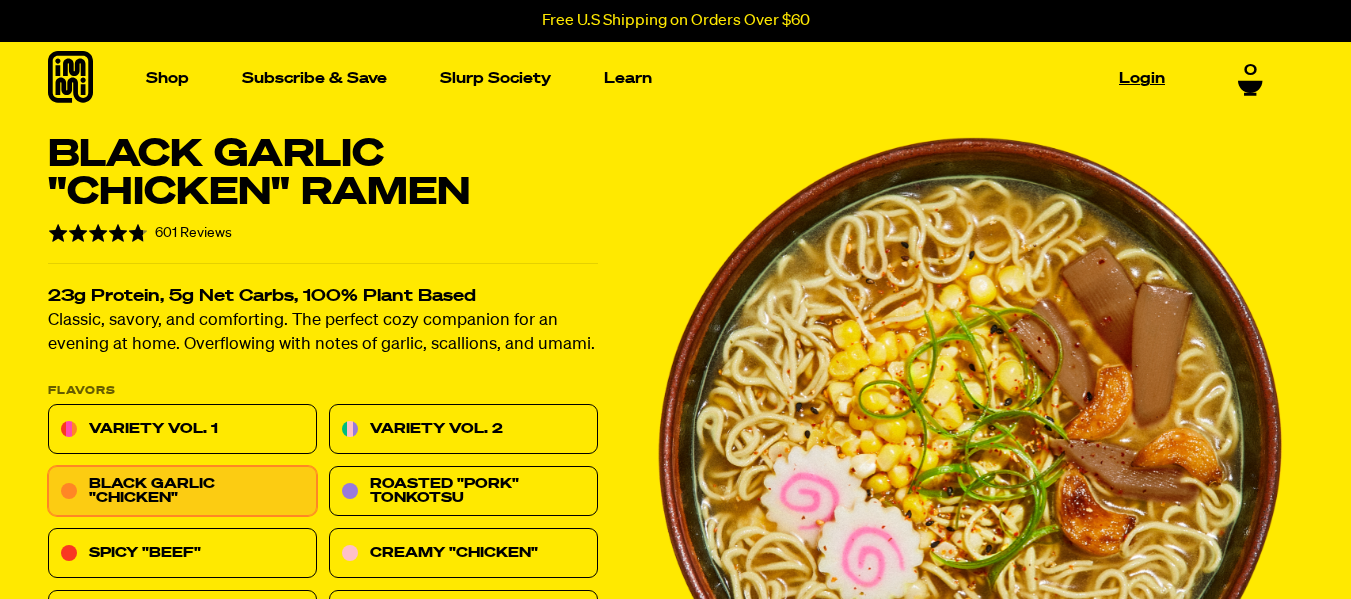 click on "Login" at bounding box center [1142, 78] 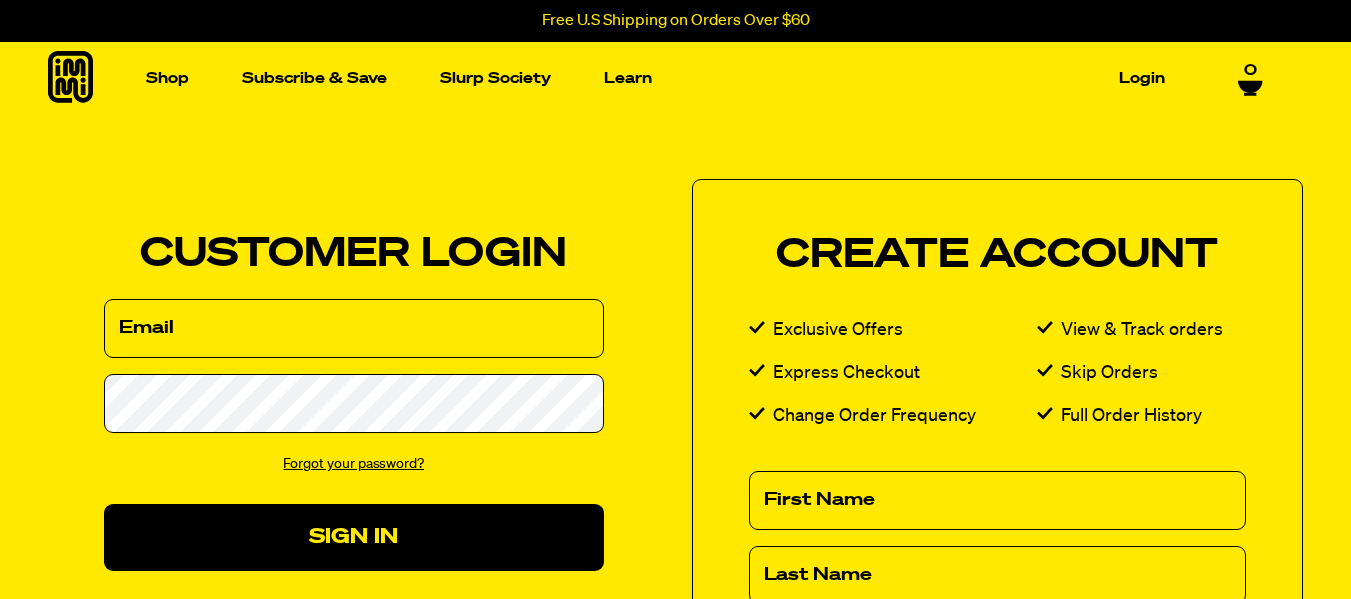 scroll, scrollTop: 0, scrollLeft: 0, axis: both 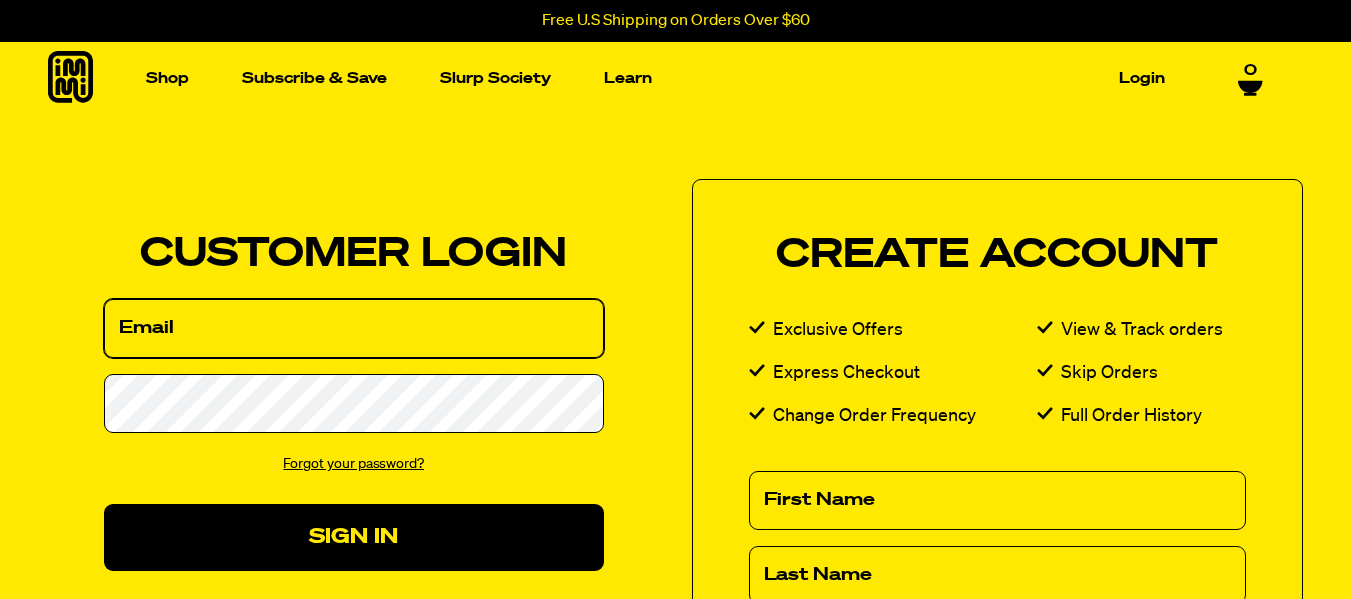 click on "Email" at bounding box center [354, 328] 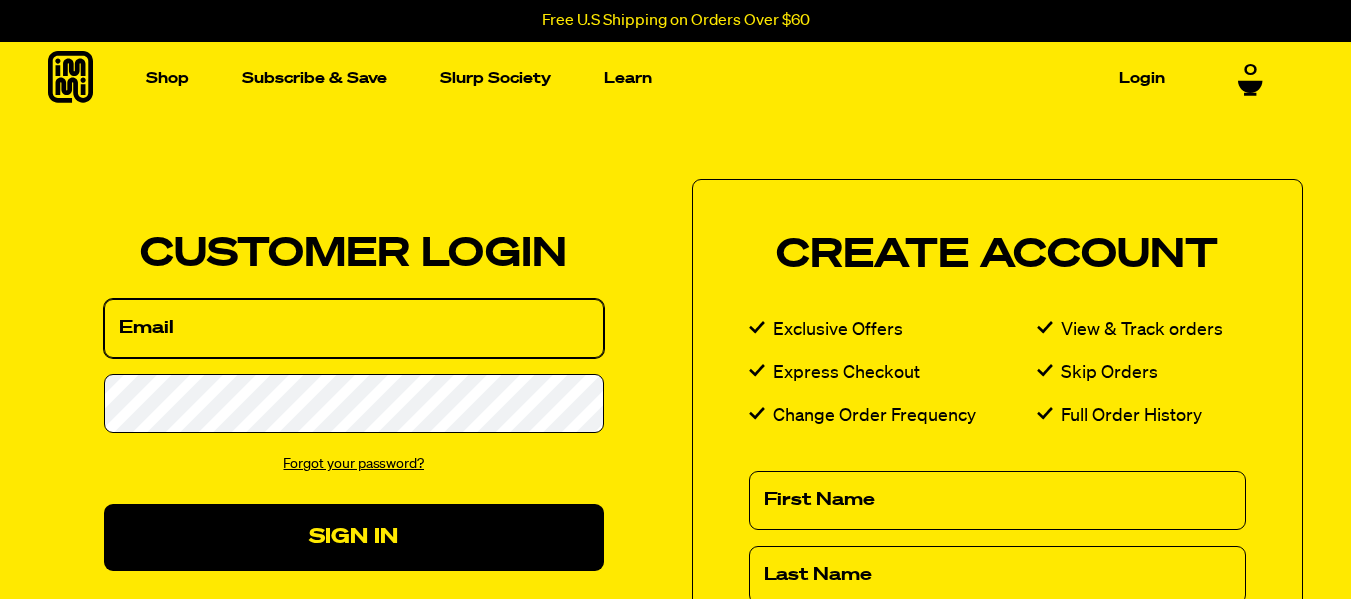 type on "[EMAIL]" 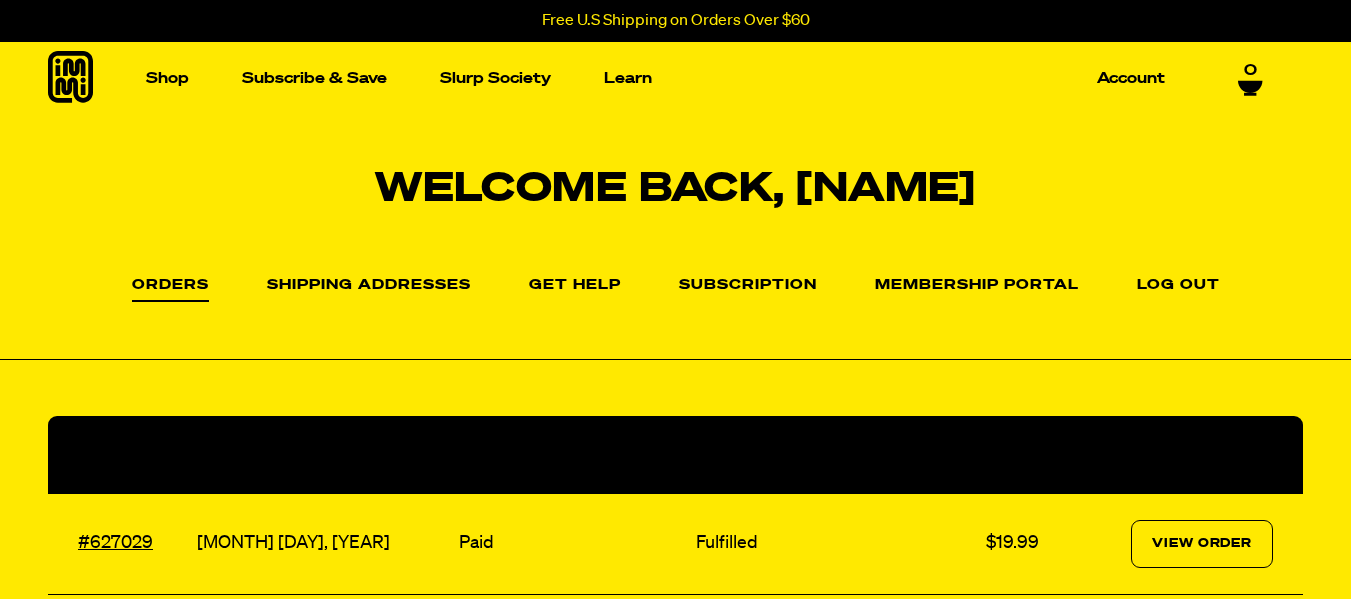 scroll, scrollTop: 0, scrollLeft: 0, axis: both 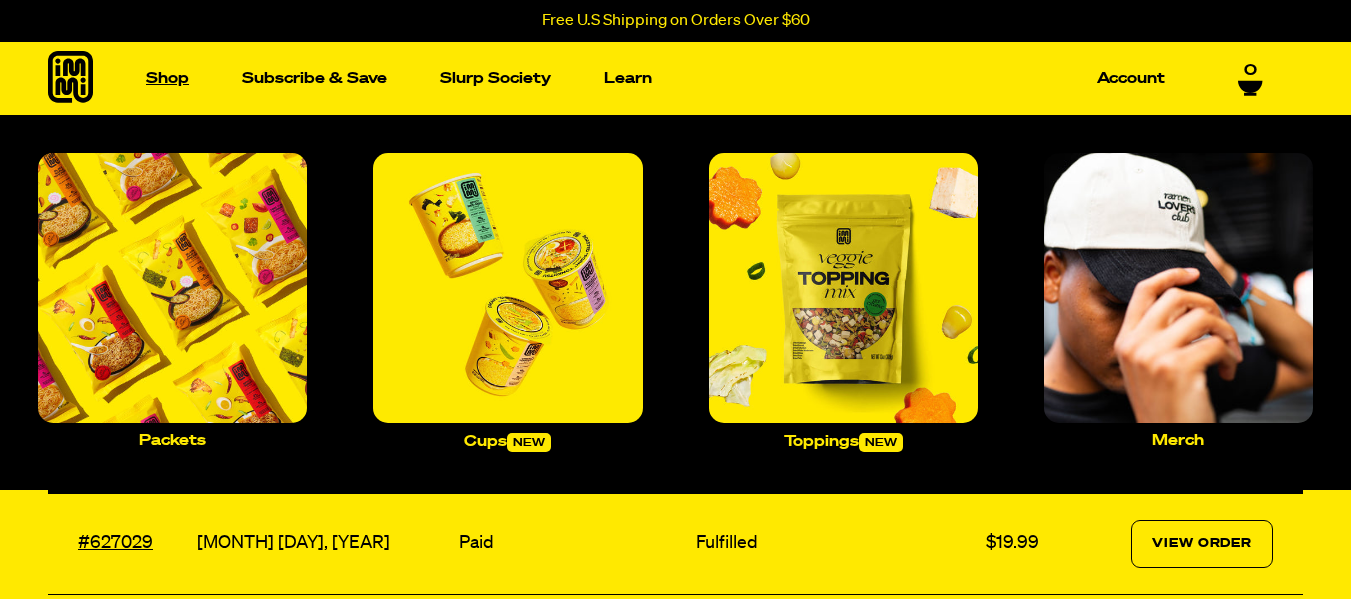 click on "Shop" at bounding box center (167, 78) 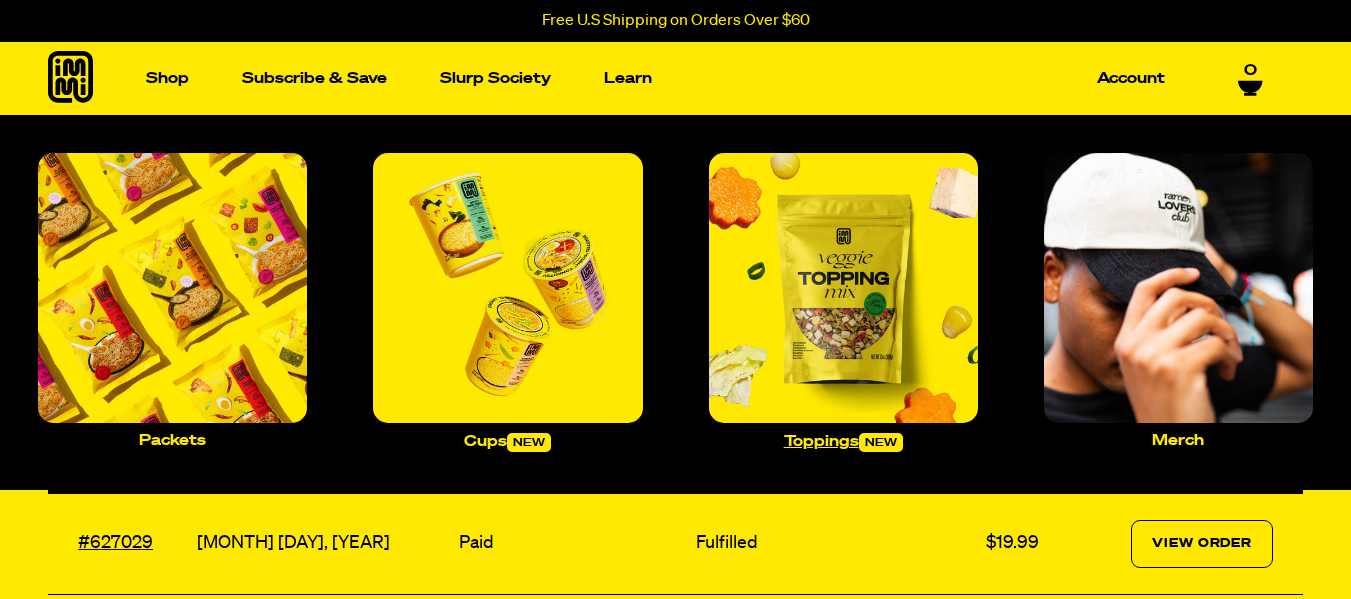 click at bounding box center [843, 287] 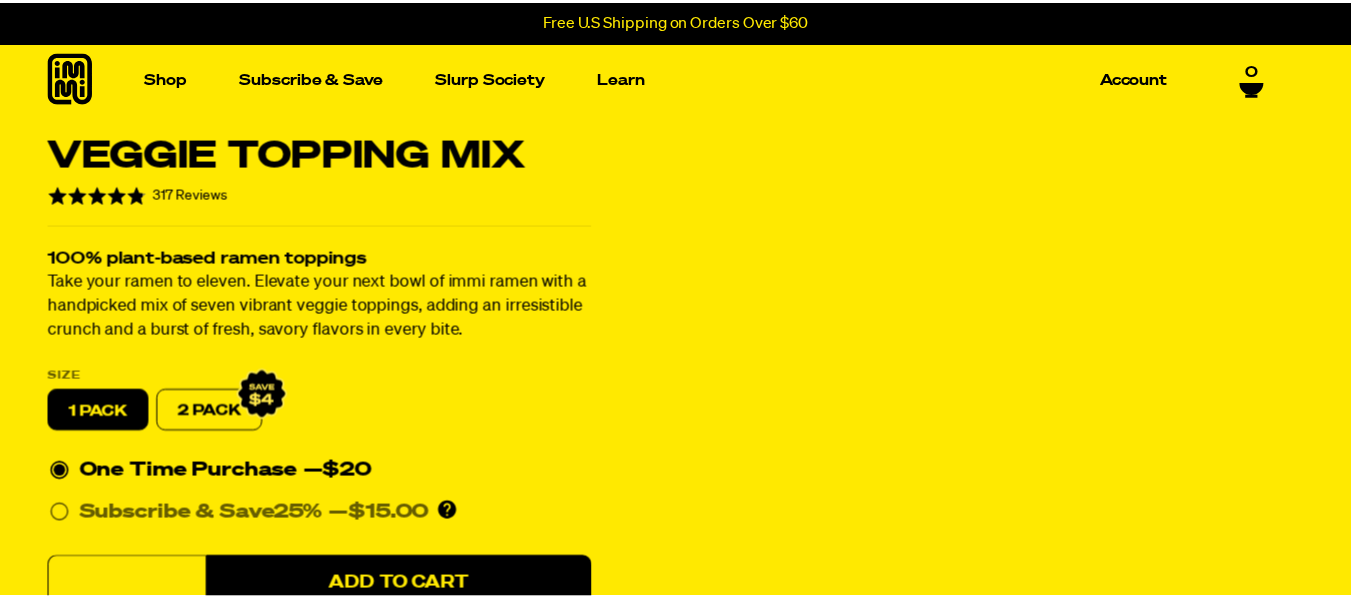 scroll, scrollTop: 0, scrollLeft: 0, axis: both 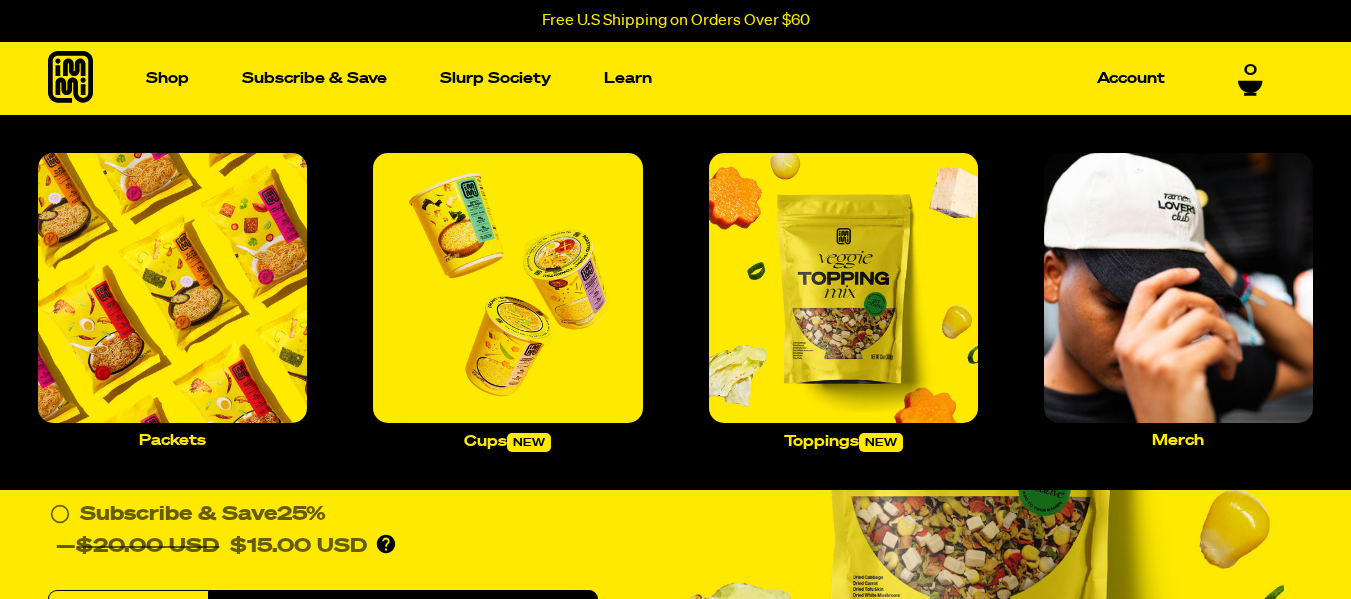 click on "Shop
Packets
Cups
new
Toppings
new" at bounding box center [167, 78] 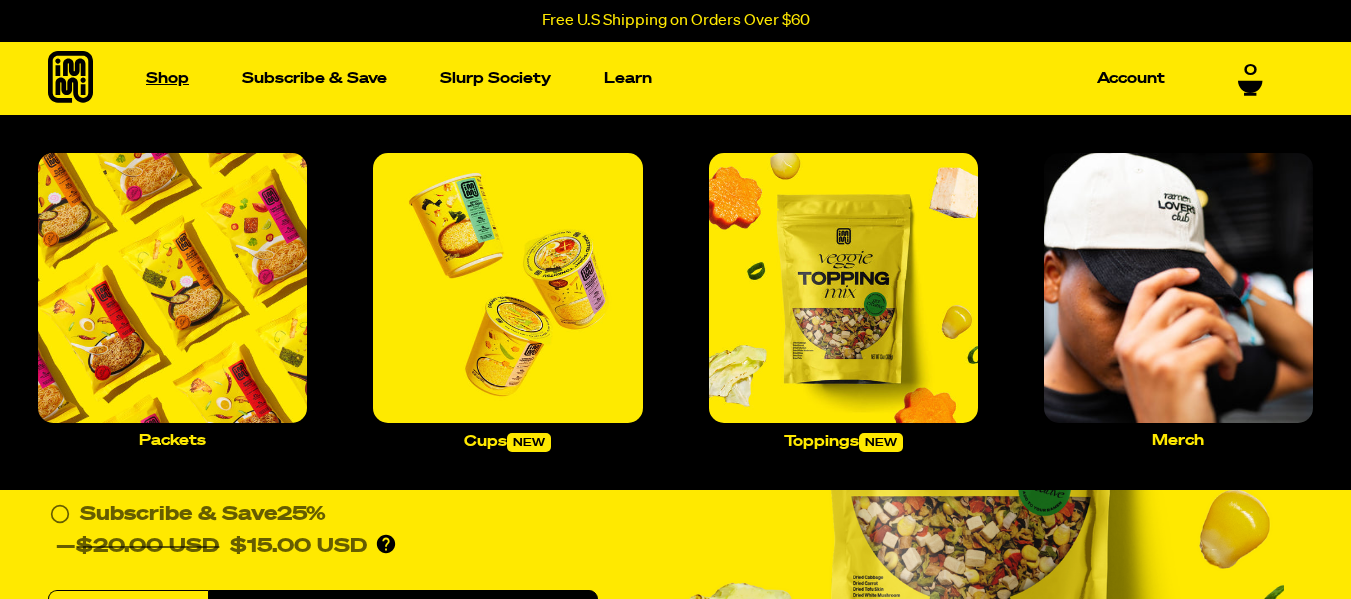 click on "Shop" at bounding box center [167, 78] 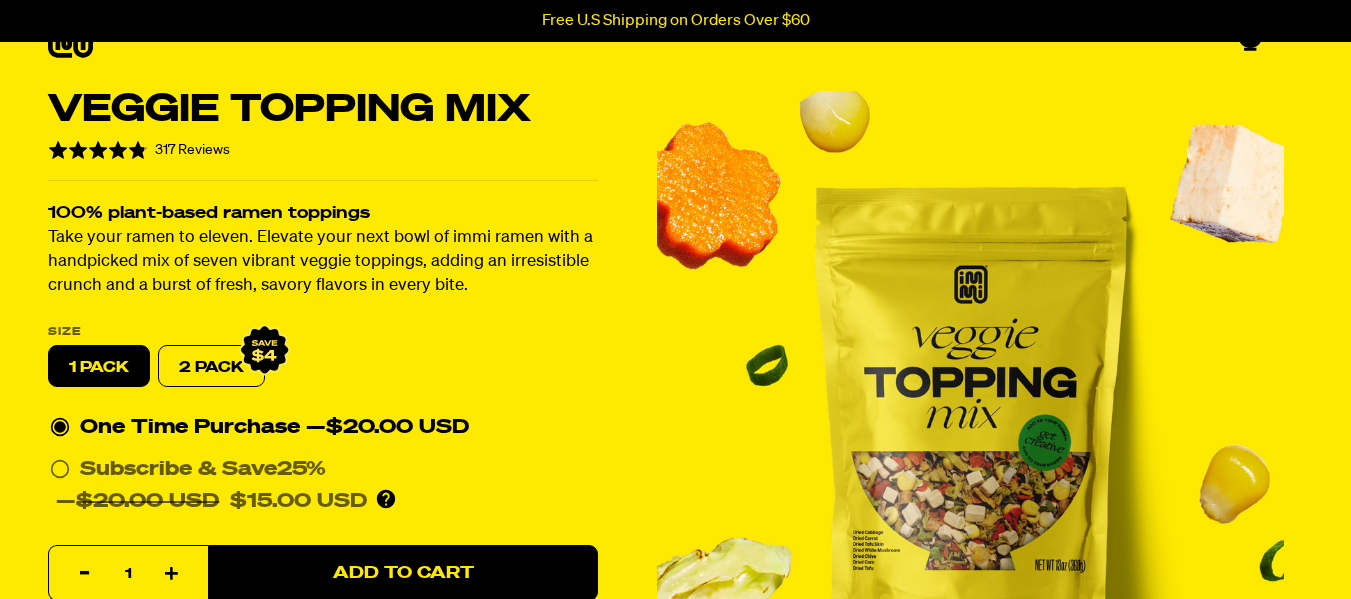scroll, scrollTop: 0, scrollLeft: 0, axis: both 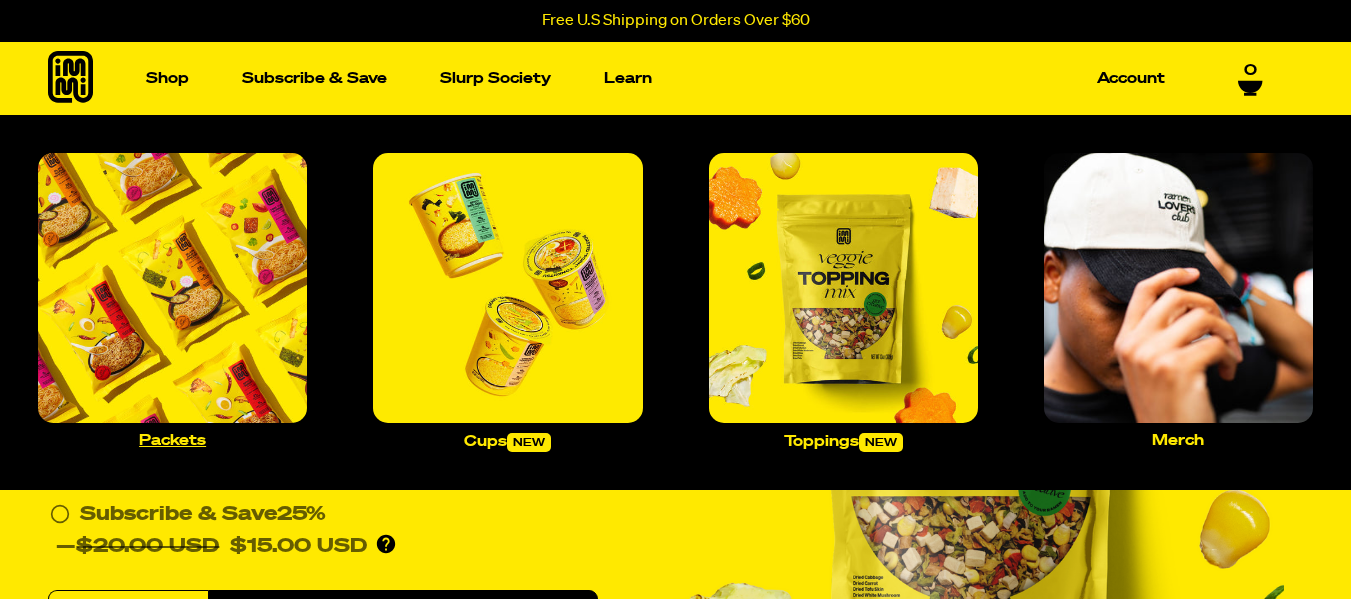 click at bounding box center [172, 287] 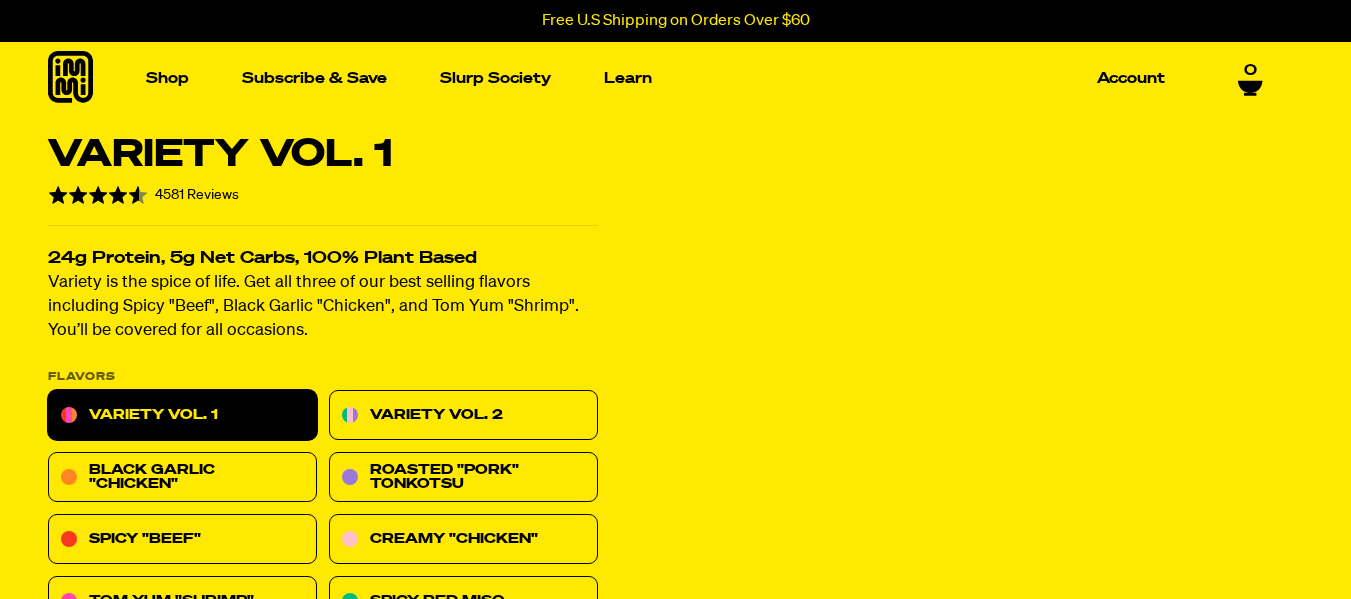 scroll, scrollTop: 0, scrollLeft: 0, axis: both 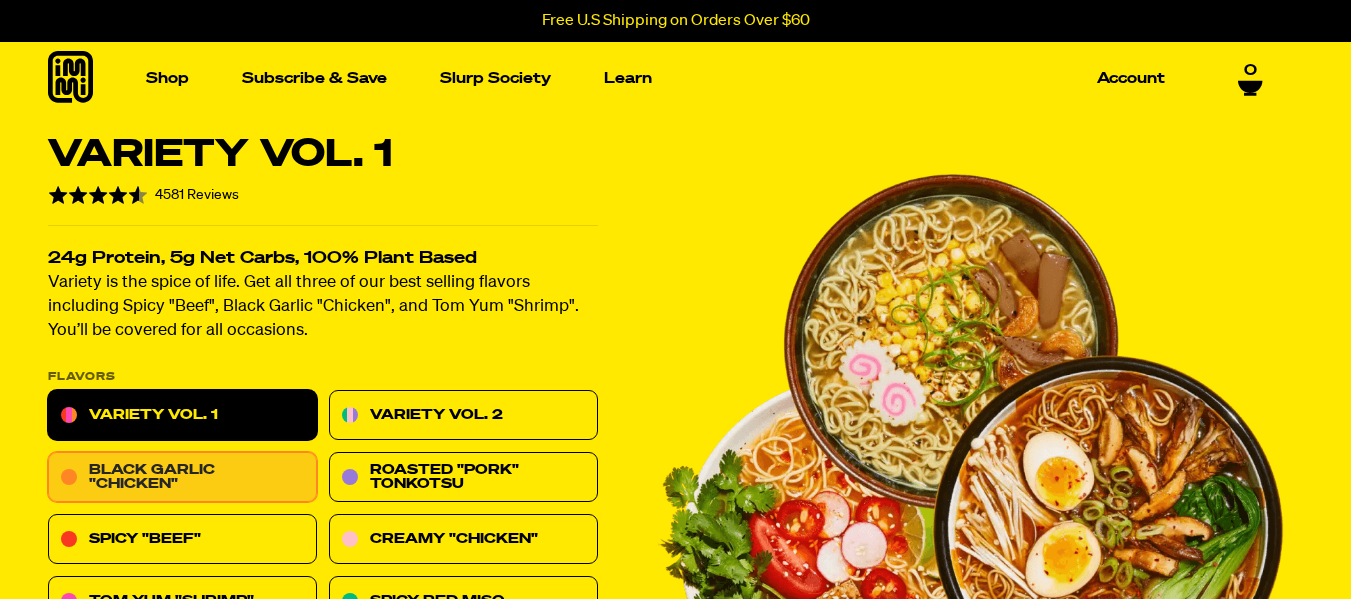 click on "Black Garlic "Chicken"" at bounding box center (182, 478) 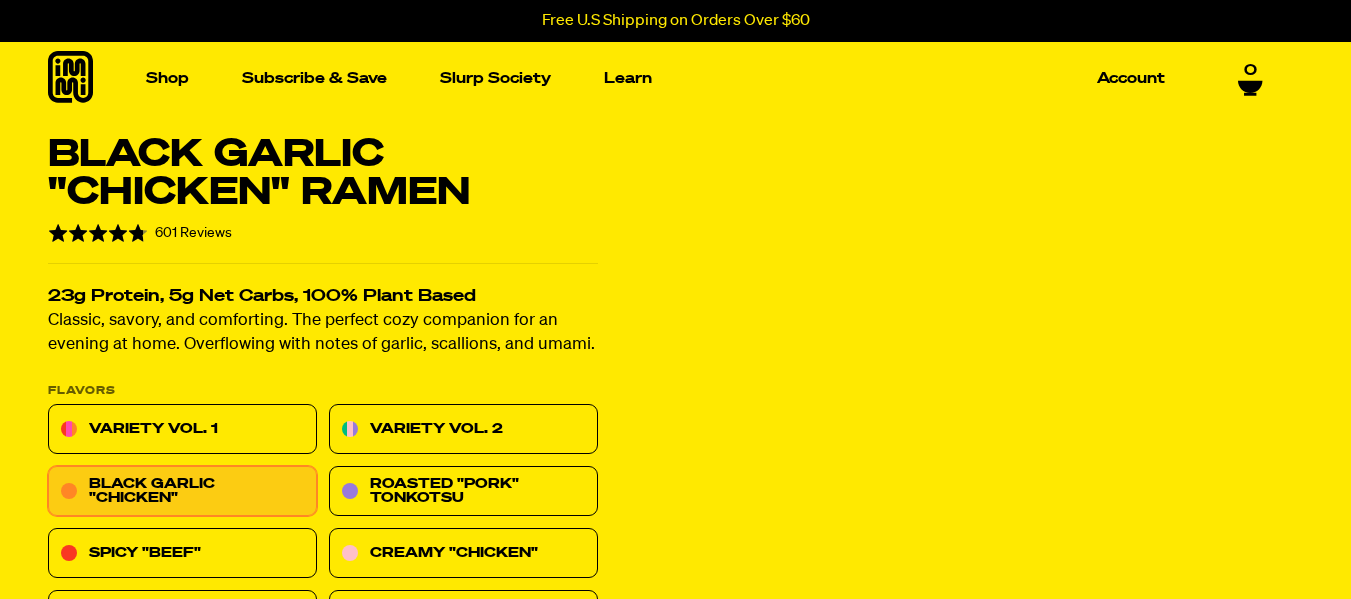 scroll, scrollTop: 0, scrollLeft: 0, axis: both 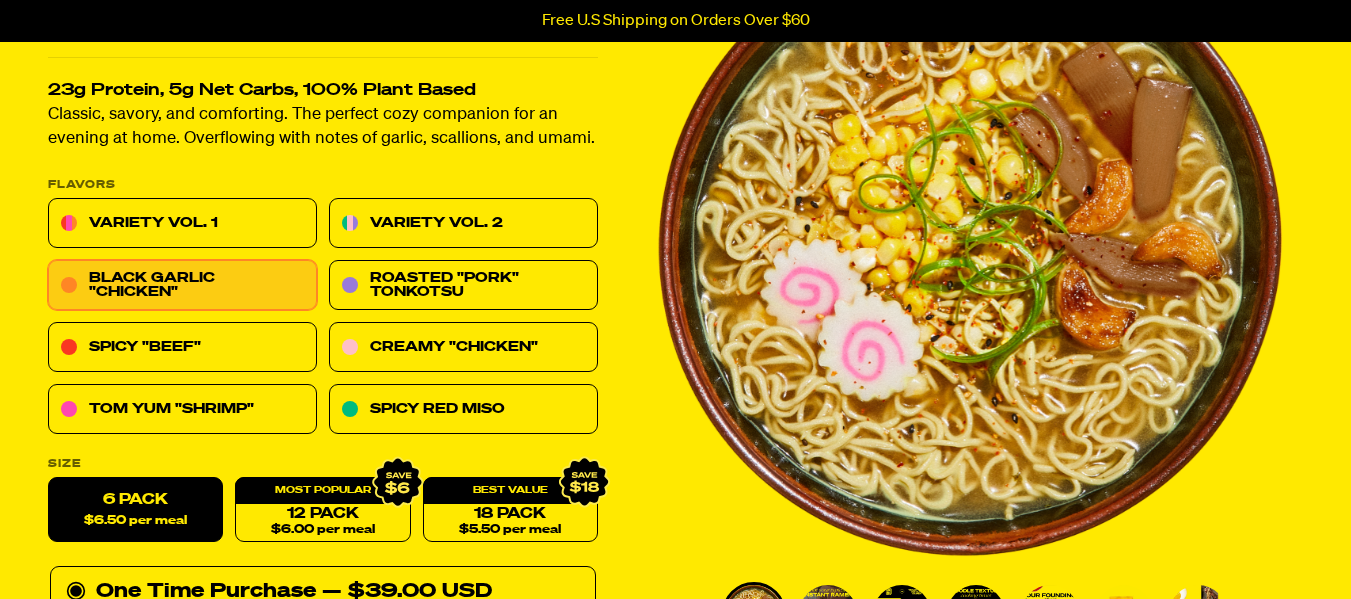 click on "6 Pack $6.50 per meal" at bounding box center [135, 510] 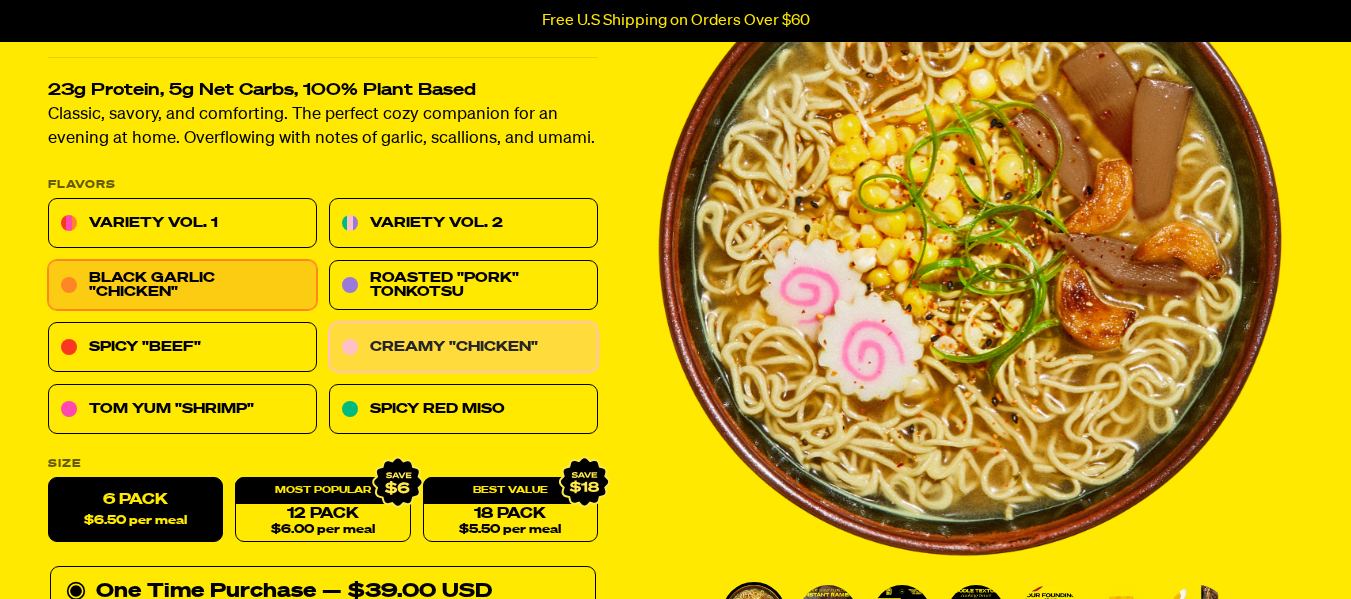click on "Creamy "Chicken"" at bounding box center (463, 348) 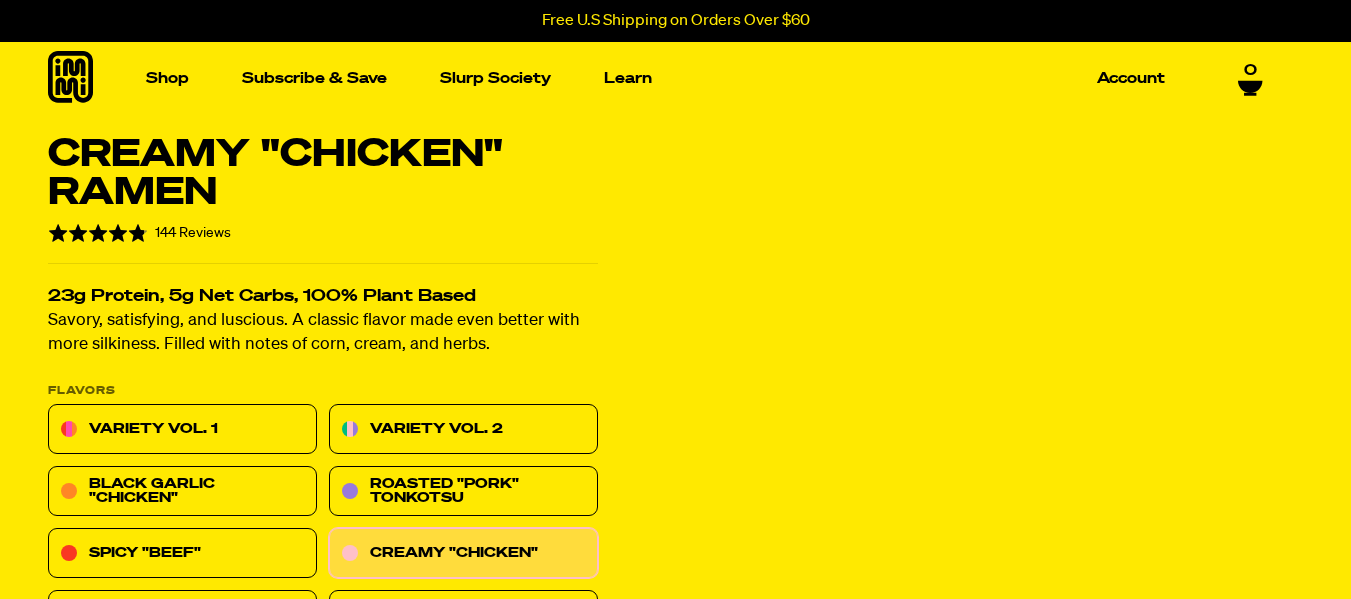 scroll, scrollTop: 0, scrollLeft: 0, axis: both 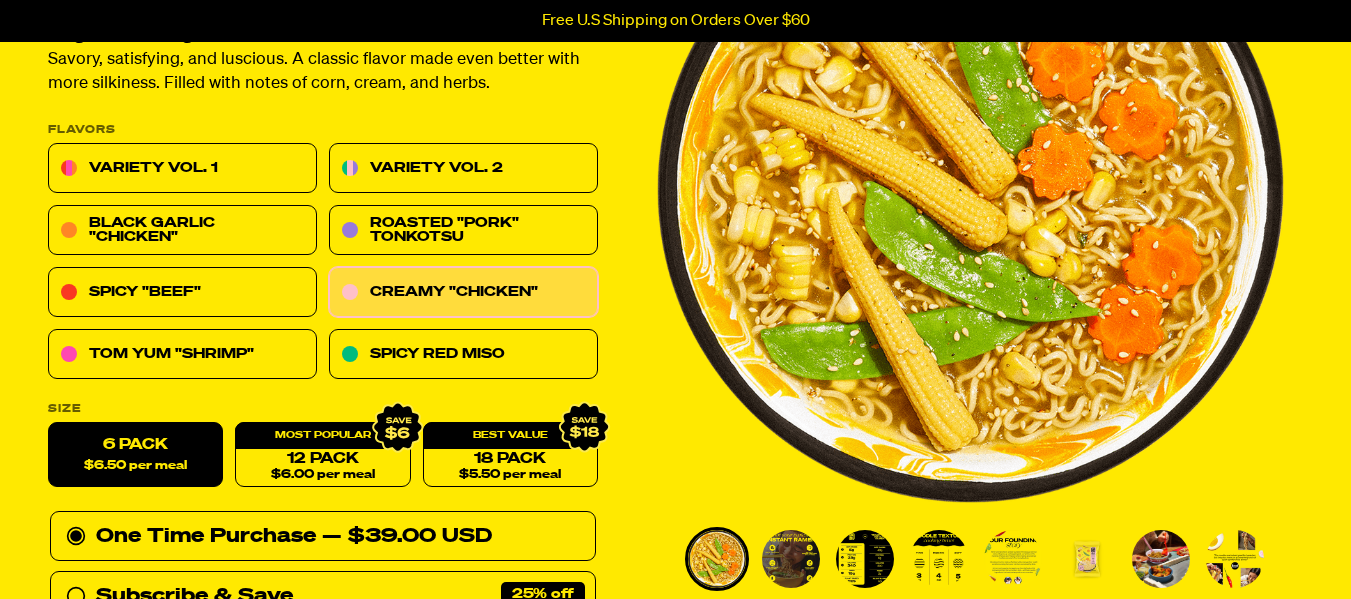 click on "$6.50 per meal" at bounding box center [135, 466] 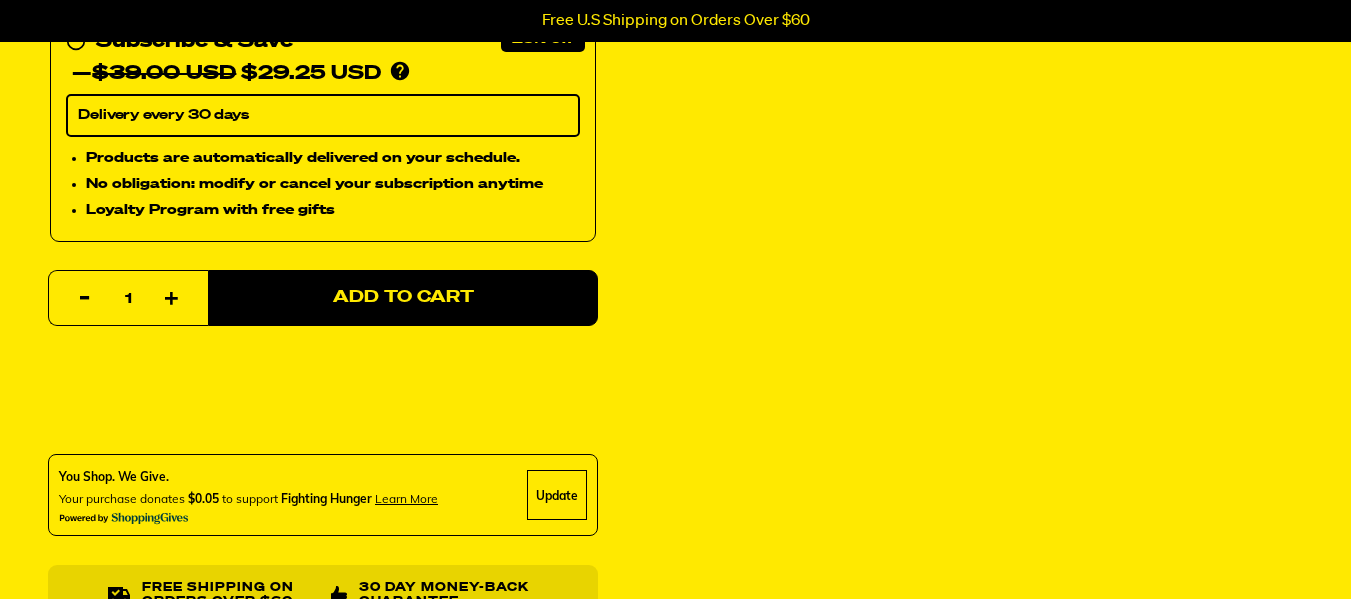 scroll, scrollTop: 241, scrollLeft: 0, axis: vertical 